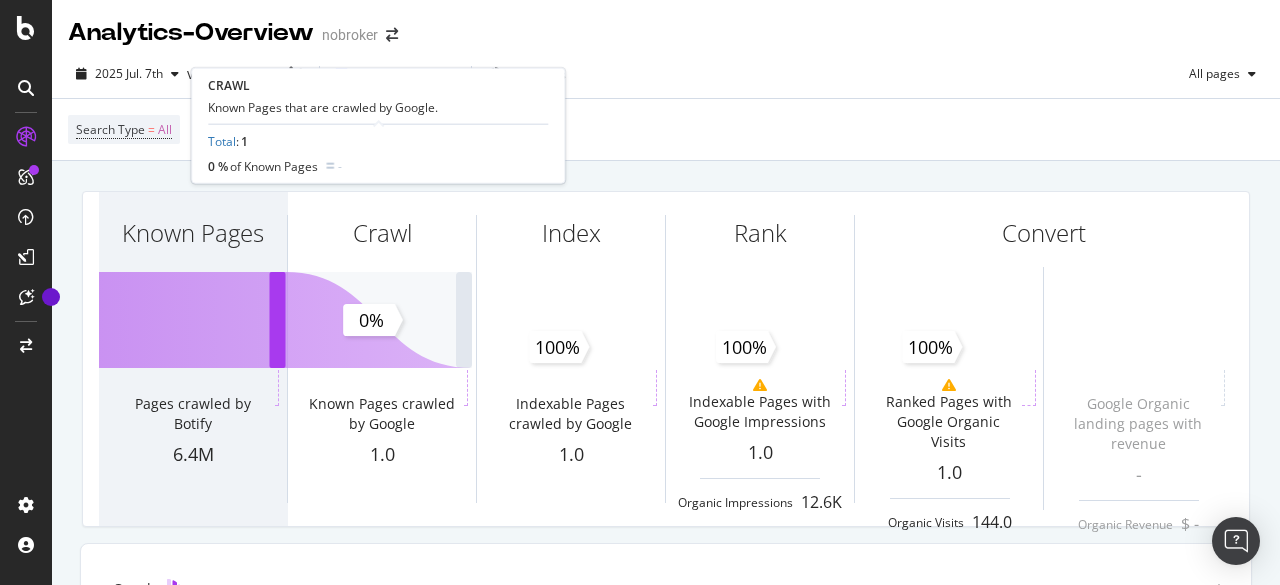 scroll, scrollTop: 0, scrollLeft: 0, axis: both 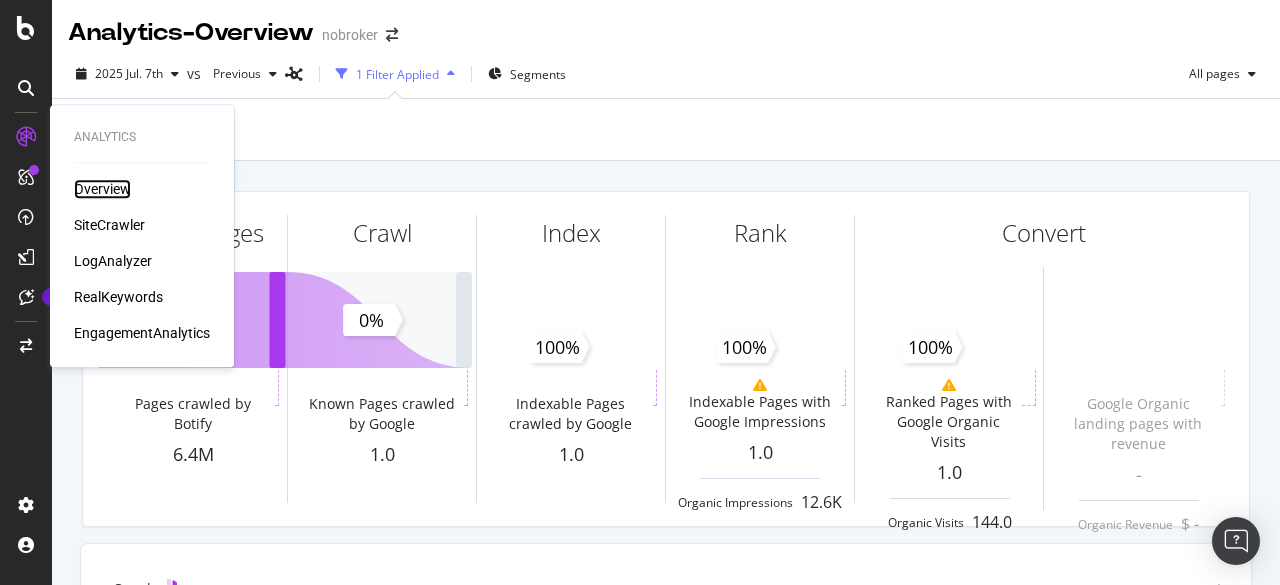 click on "Overview" at bounding box center (102, 189) 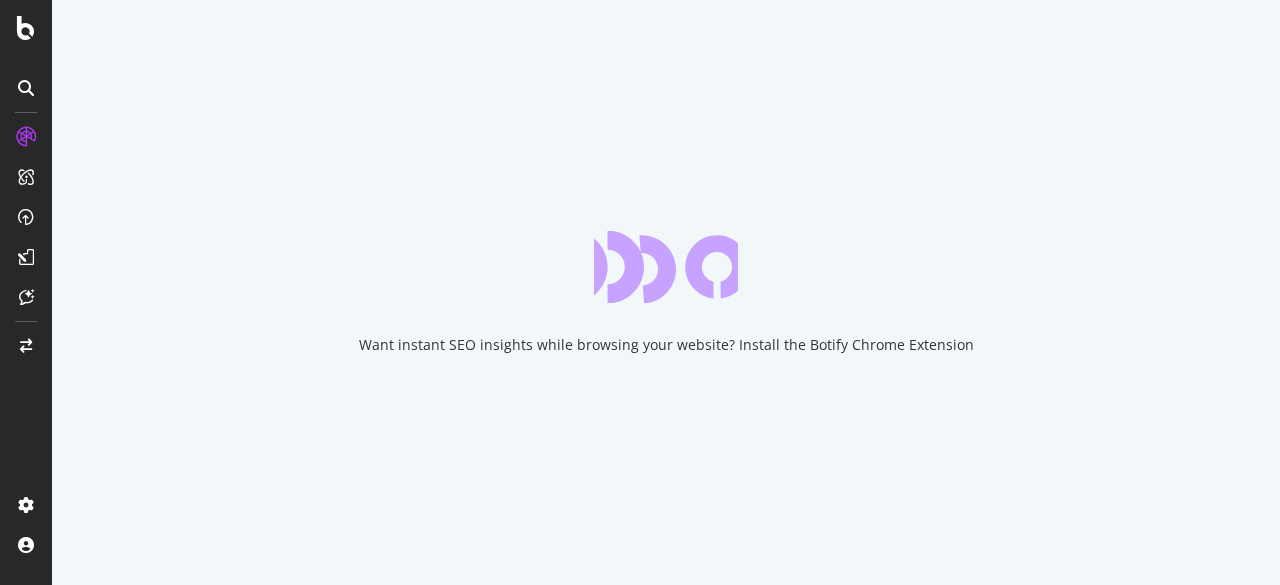 scroll, scrollTop: 0, scrollLeft: 0, axis: both 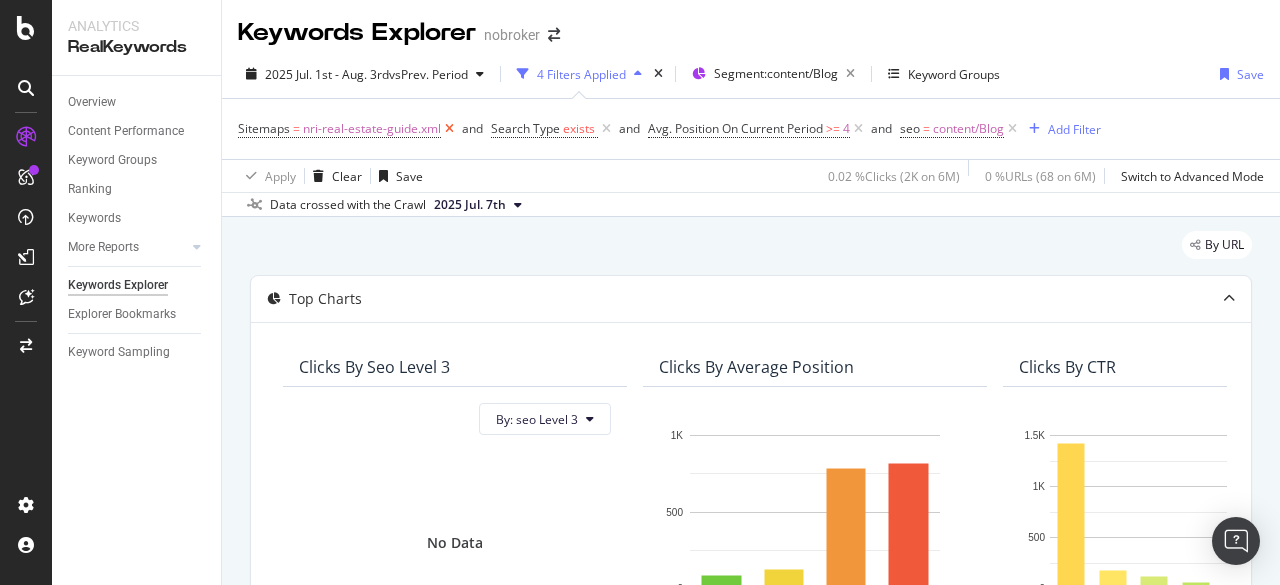 click at bounding box center [449, 129] 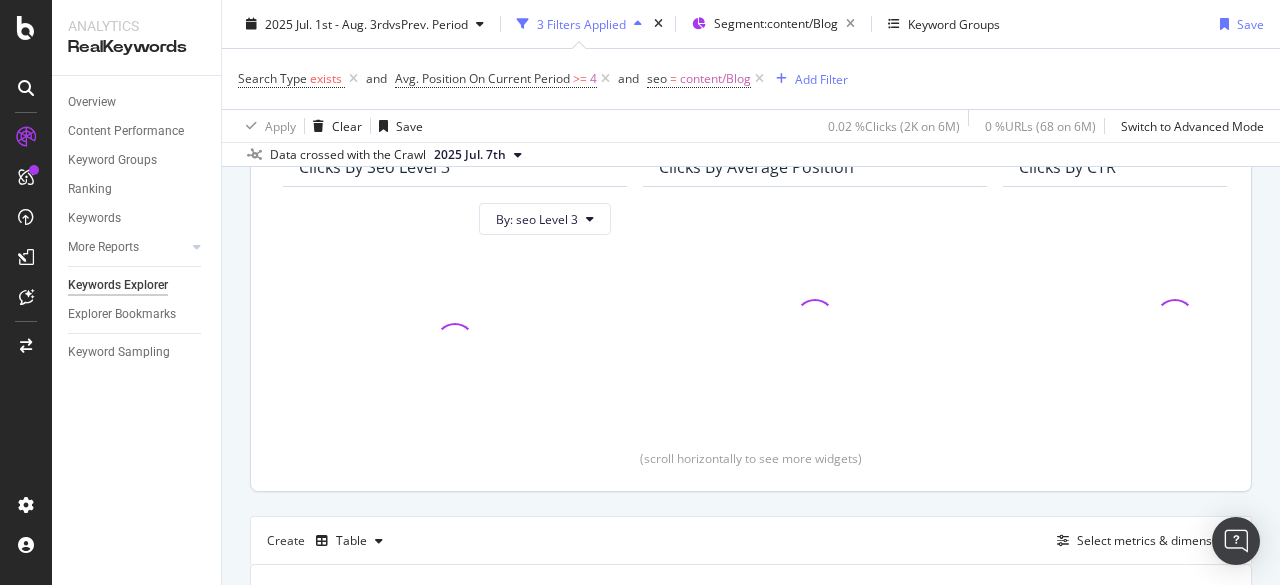 scroll, scrollTop: 0, scrollLeft: 0, axis: both 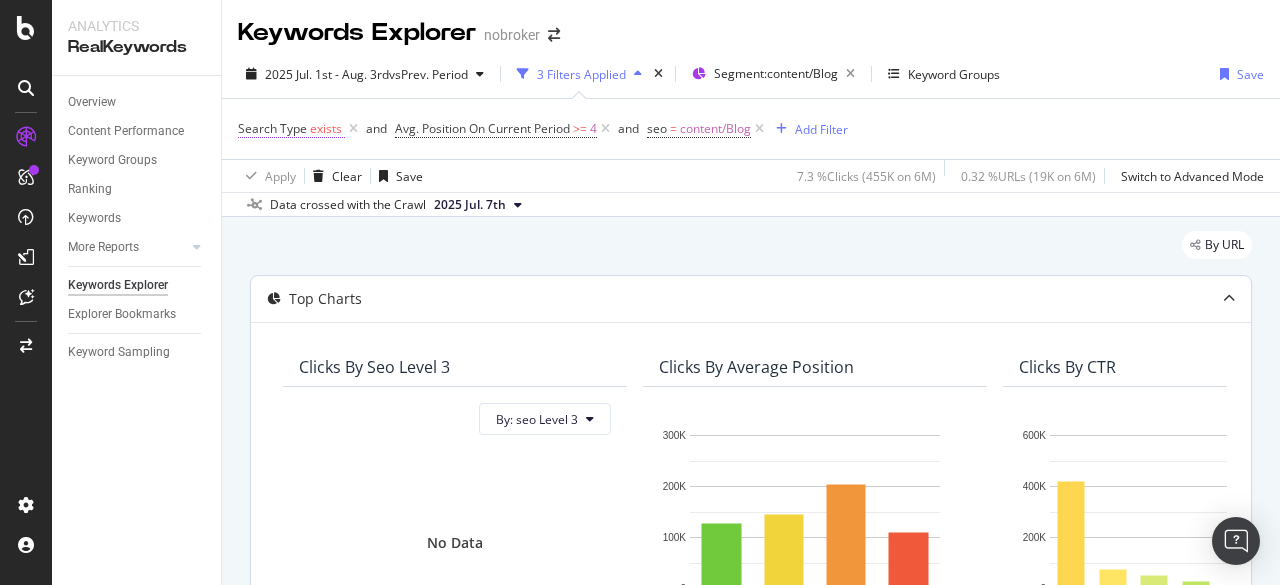 click on "Search Type   exists" at bounding box center (291, 129) 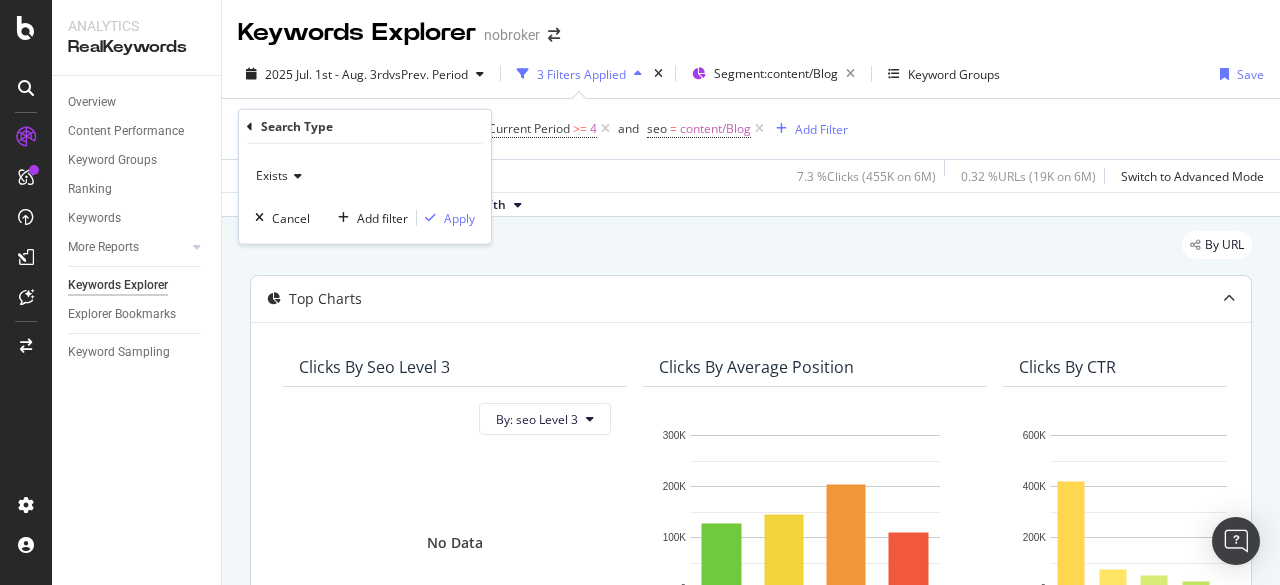 click on "Exists" at bounding box center (272, 175) 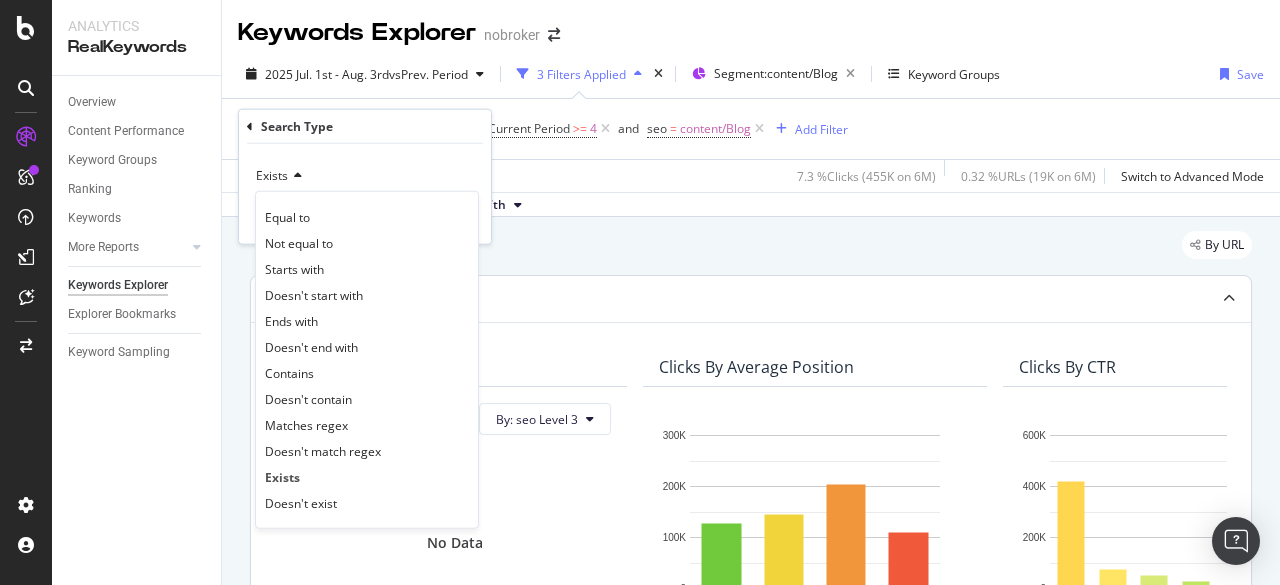 click on "By URL" at bounding box center [751, 253] 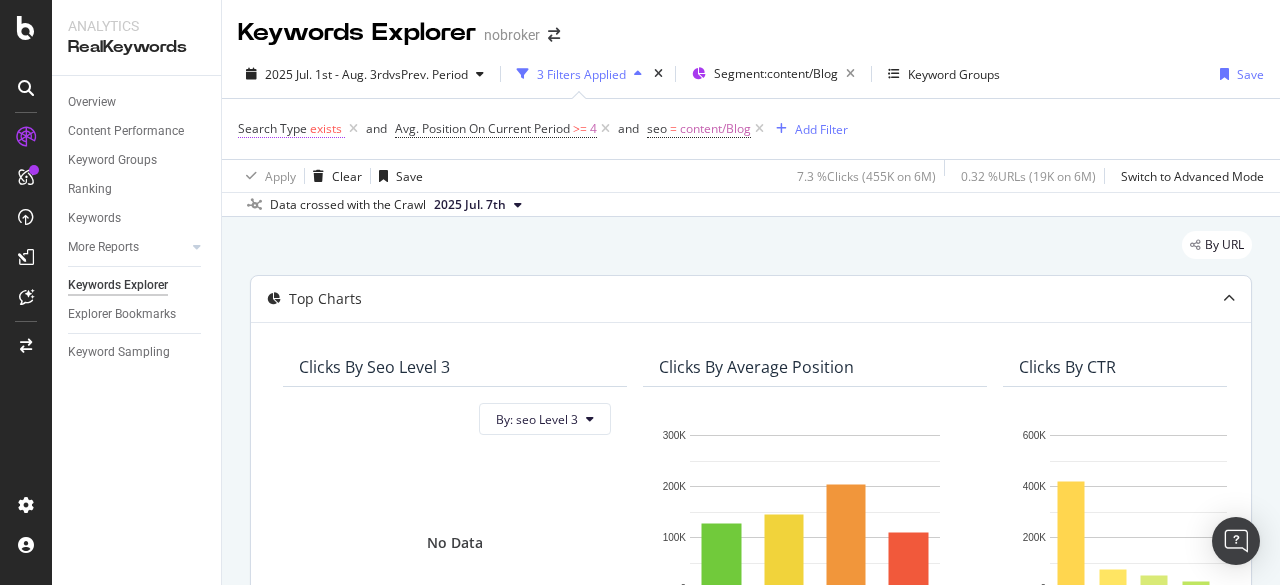 click on "exists" at bounding box center (326, 128) 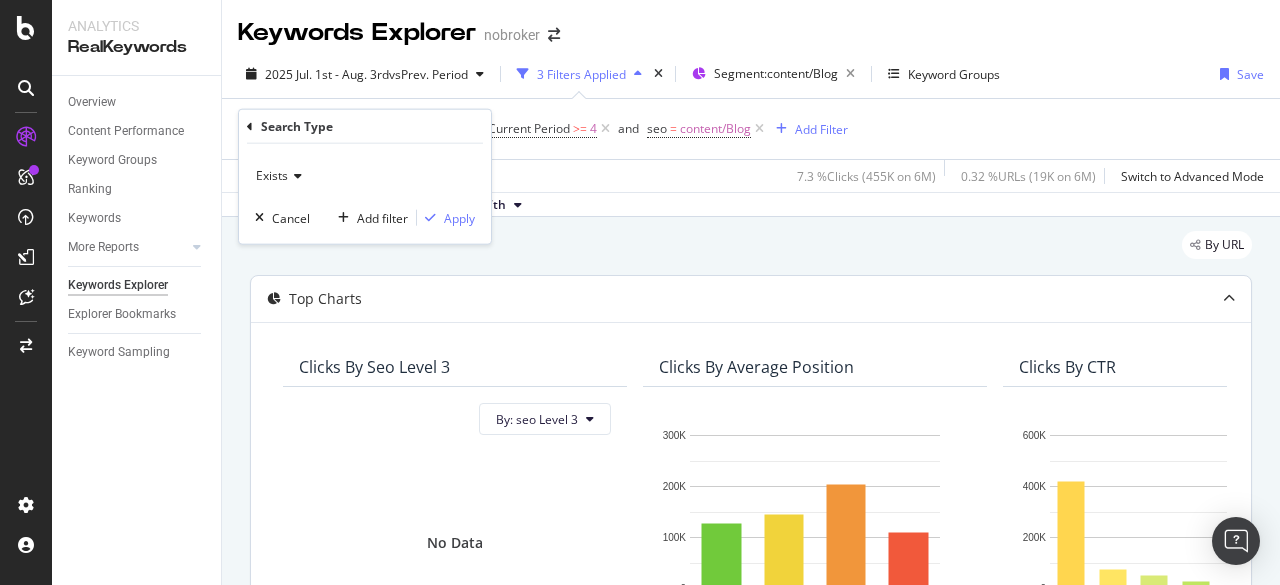click on "Exists" at bounding box center (365, 176) 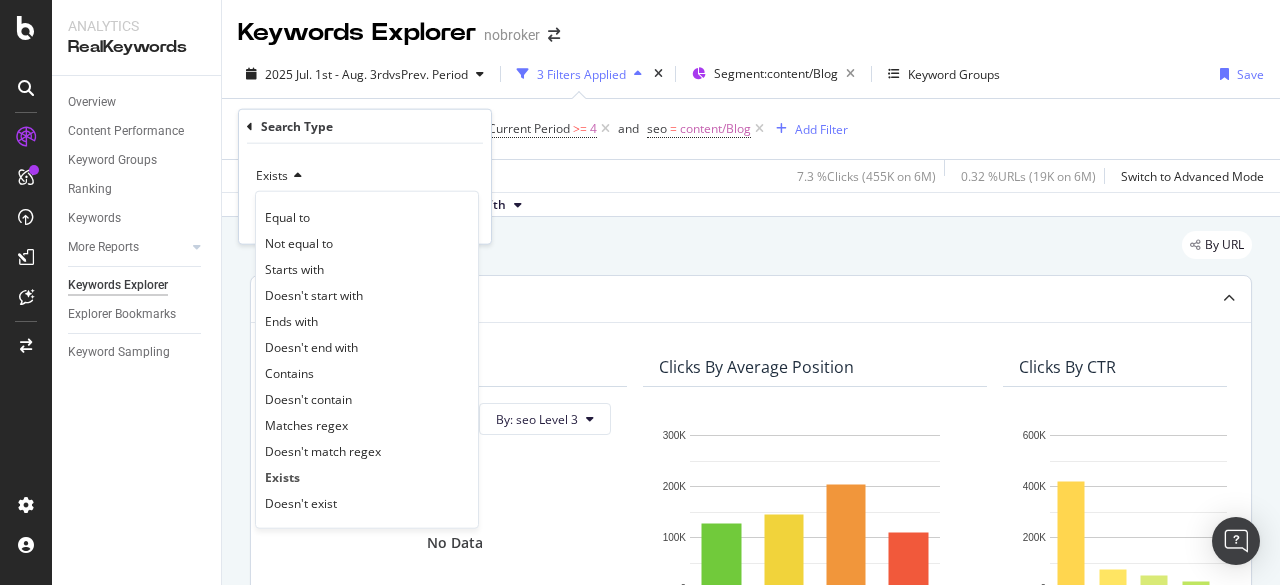 click on "Top Charts" at bounding box center (751, 299) 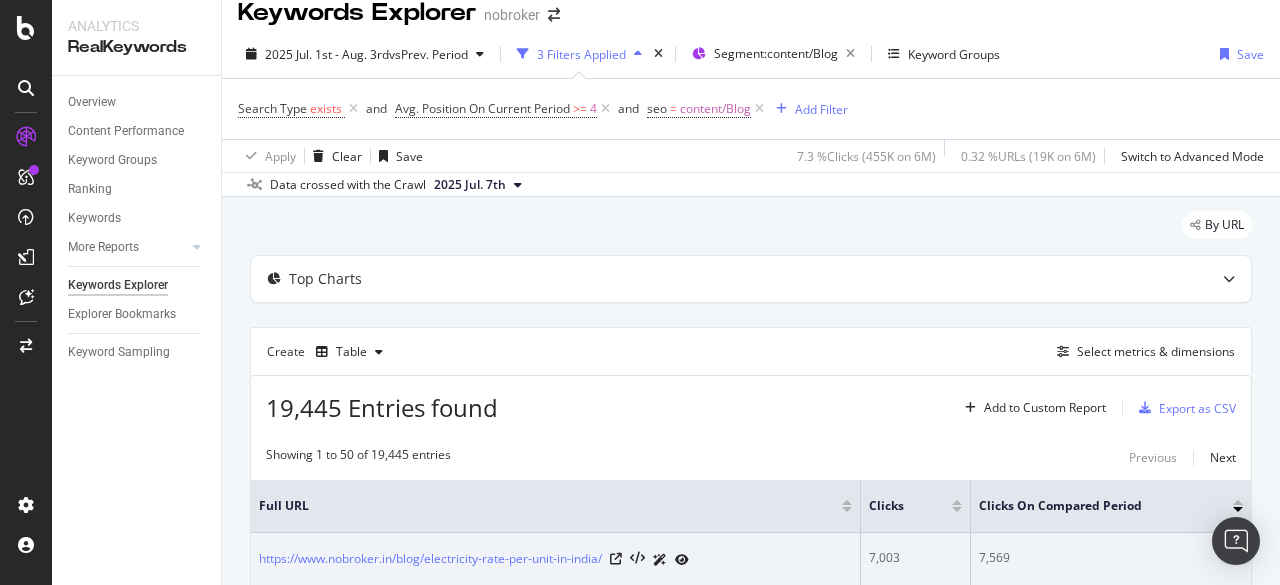 scroll, scrollTop: 0, scrollLeft: 0, axis: both 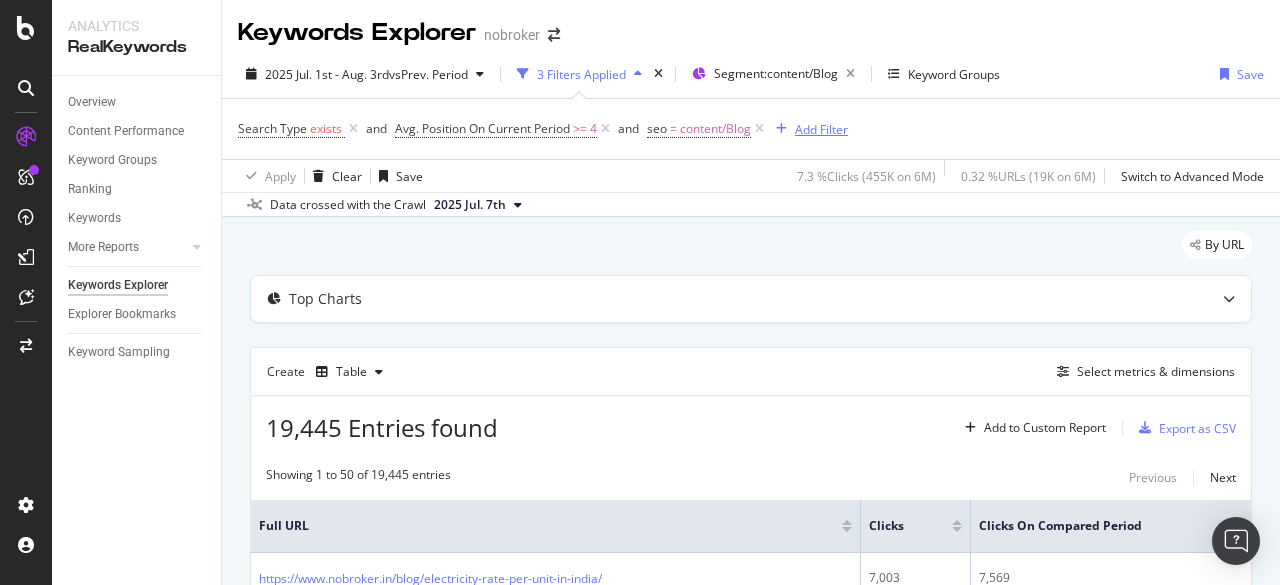 click on "Add Filter" at bounding box center [808, 129] 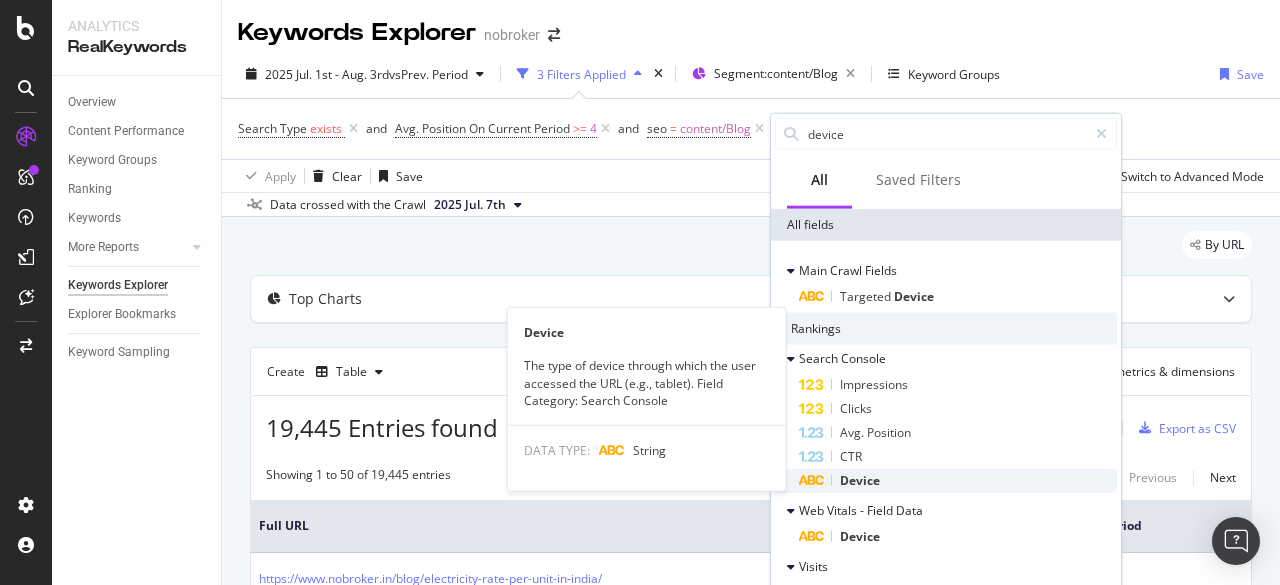 type on "device" 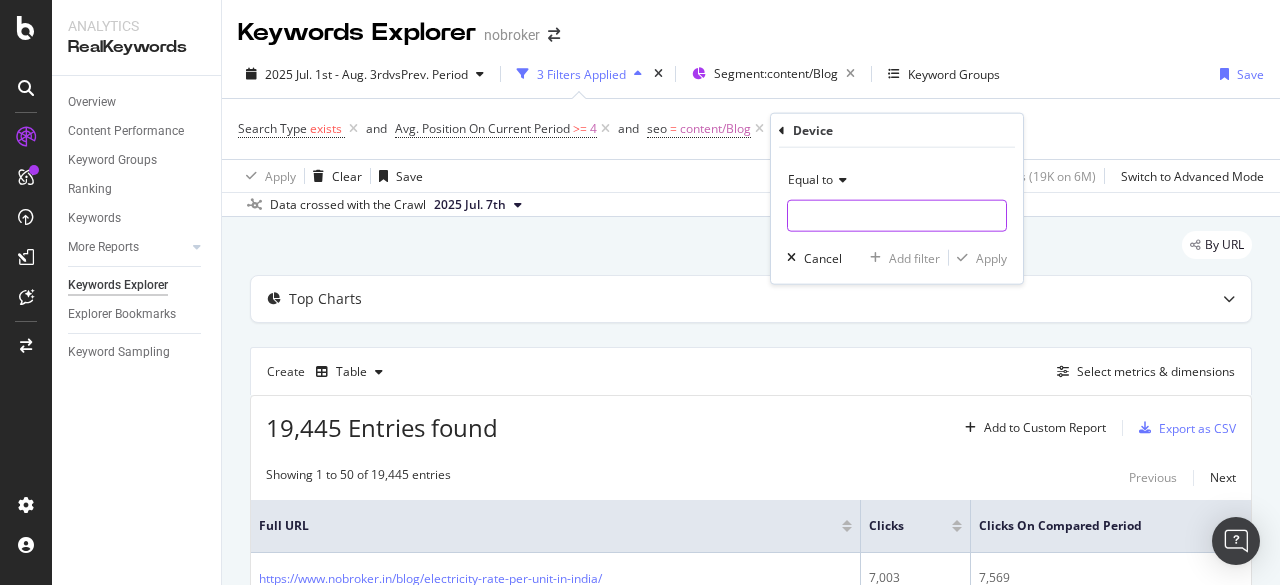 click at bounding box center [897, 216] 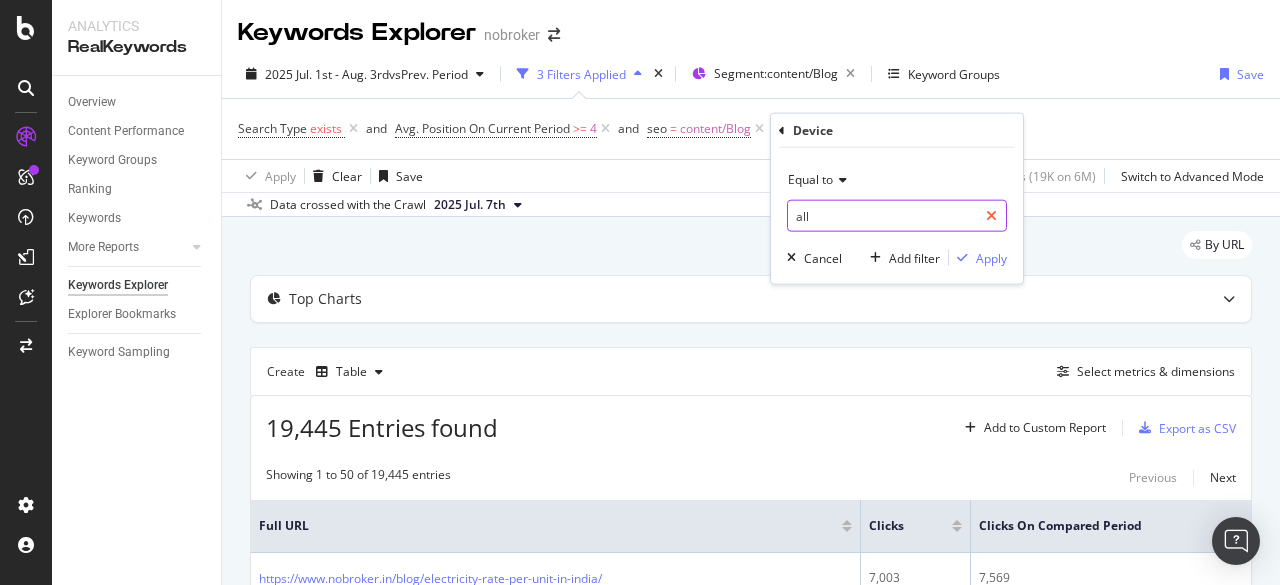 type on "all" 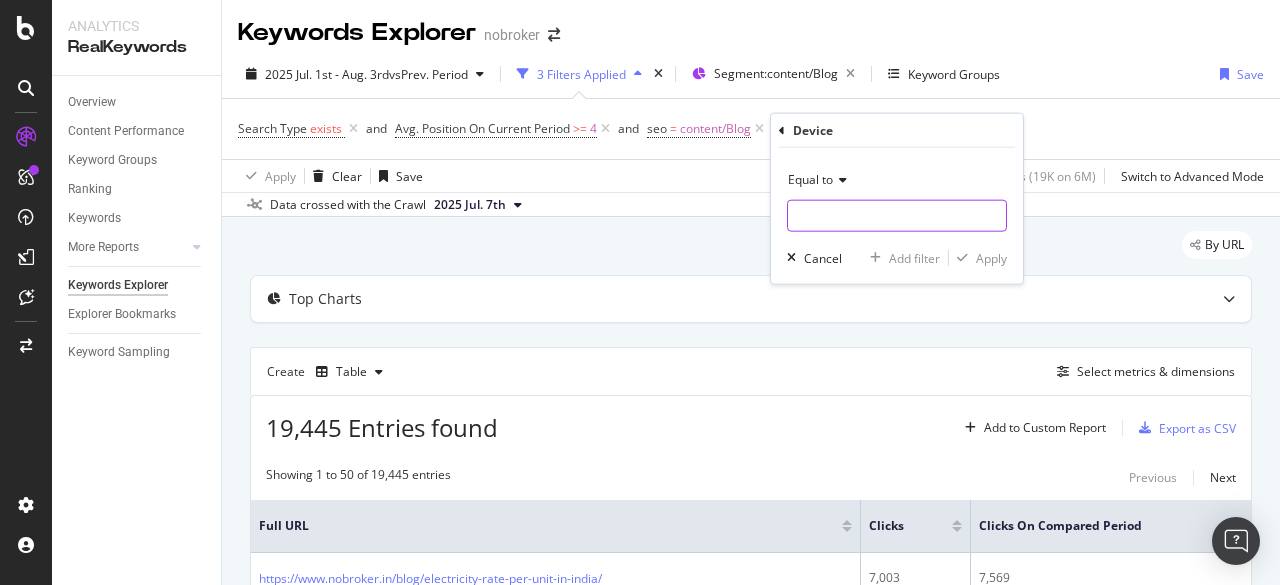 click on "Equal to" at bounding box center (810, 179) 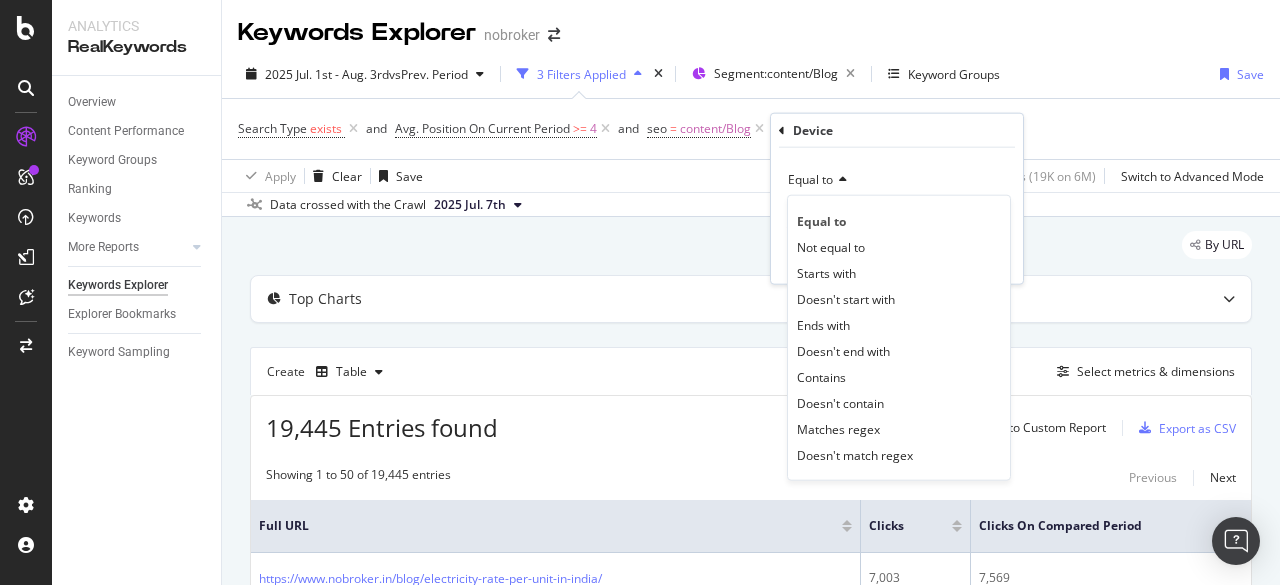 click on "Search Type   exists   and Avg. Position On Current Period   >=     4 and seo   =     content/Blog Add Filter" at bounding box center (751, 129) 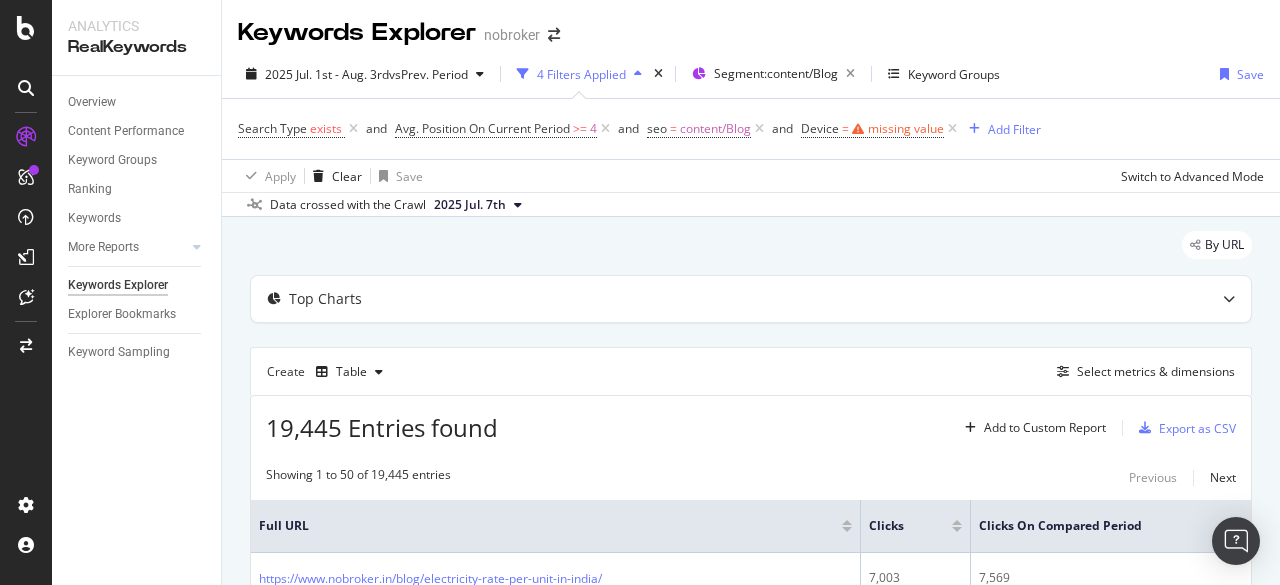 click on "4 Filters Applied" at bounding box center [581, 74] 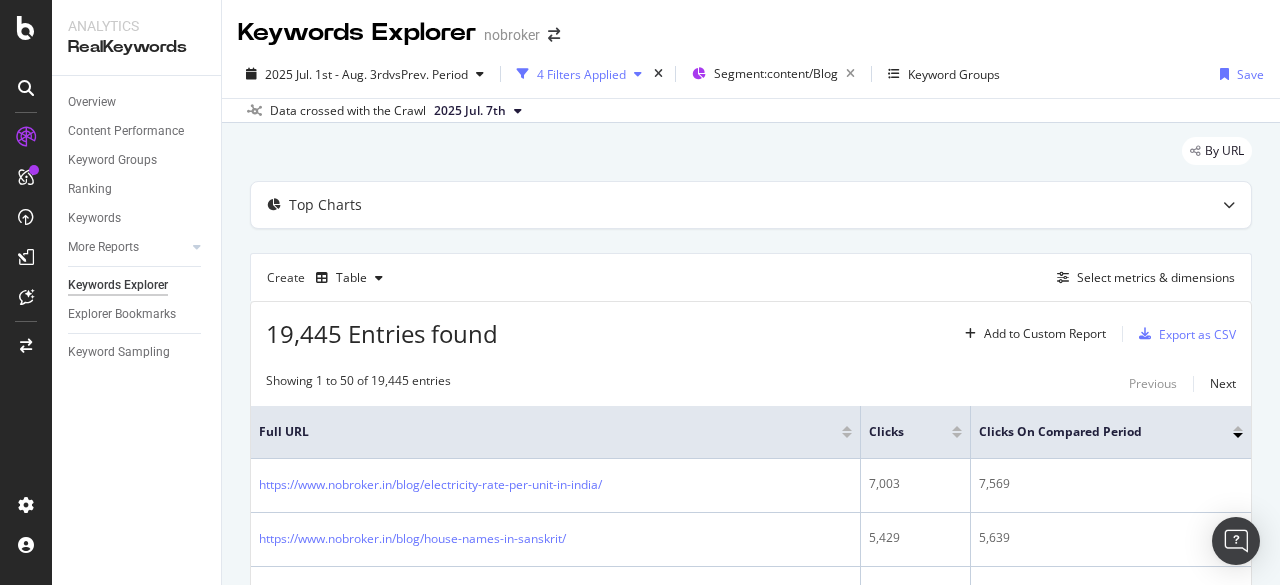 click on "4 Filters Applied" at bounding box center (581, 74) 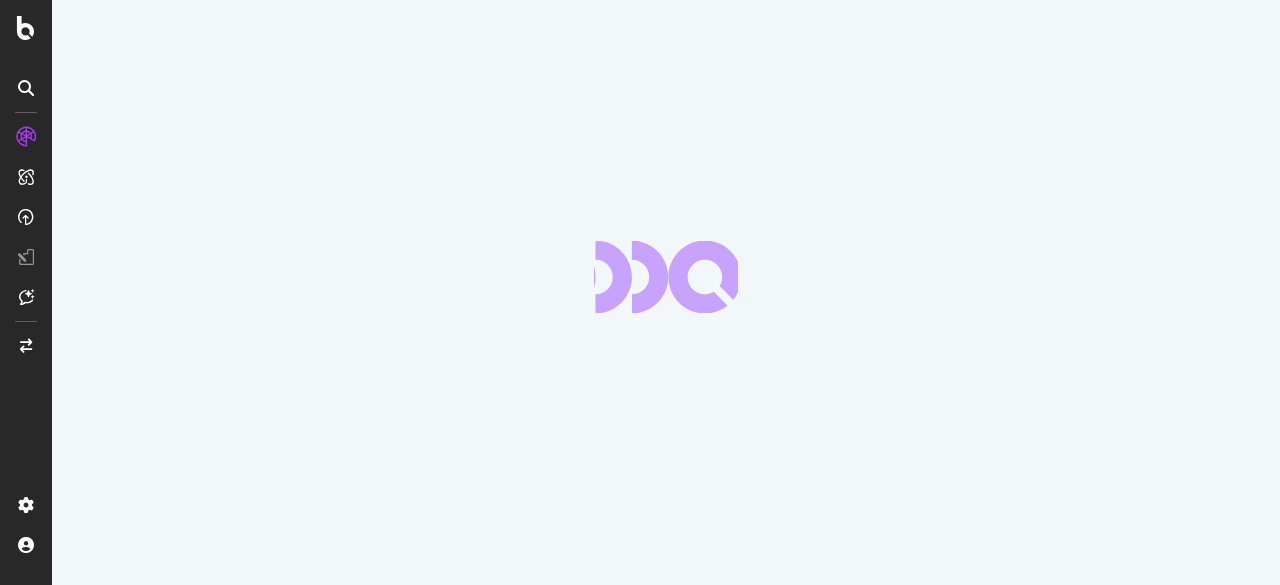 scroll, scrollTop: 0, scrollLeft: 0, axis: both 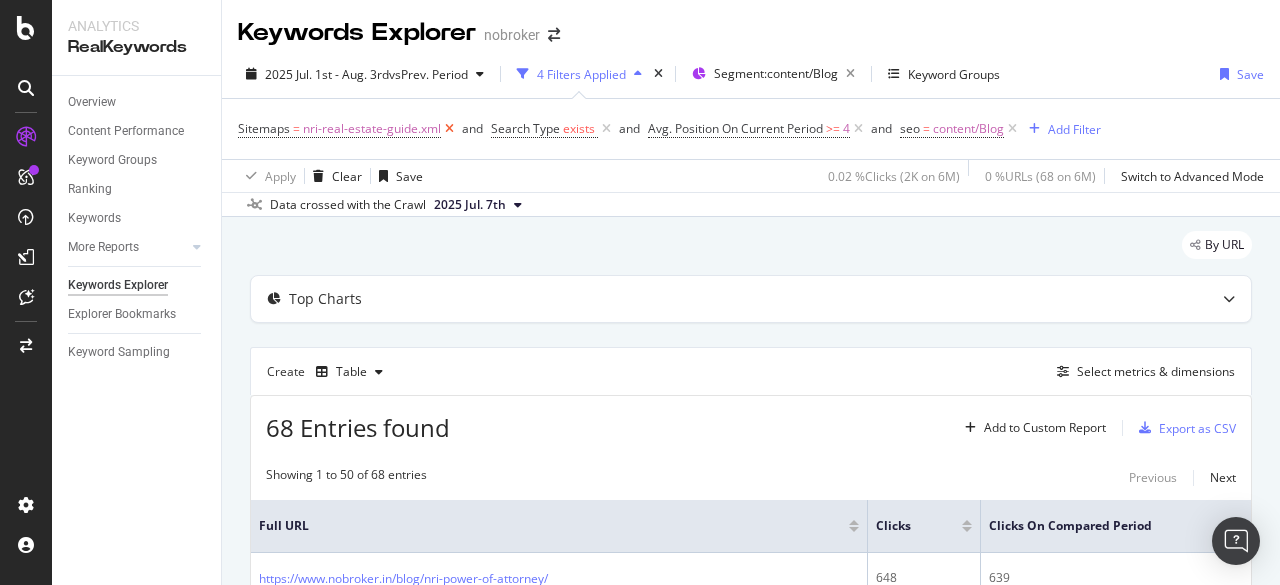 click at bounding box center (449, 129) 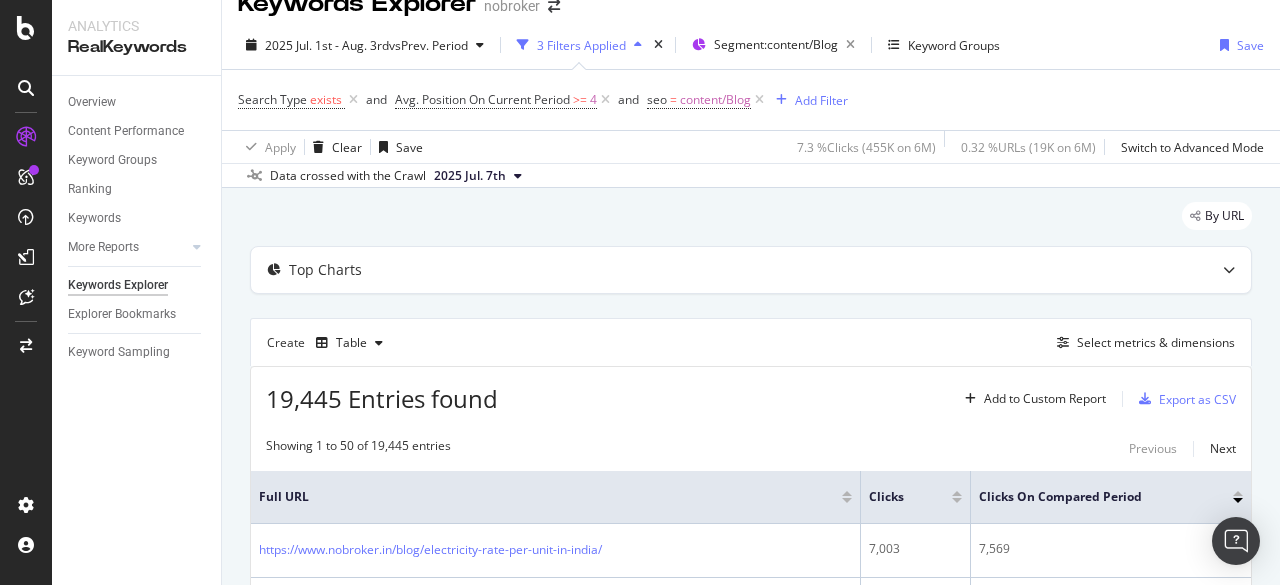 scroll, scrollTop: 0, scrollLeft: 0, axis: both 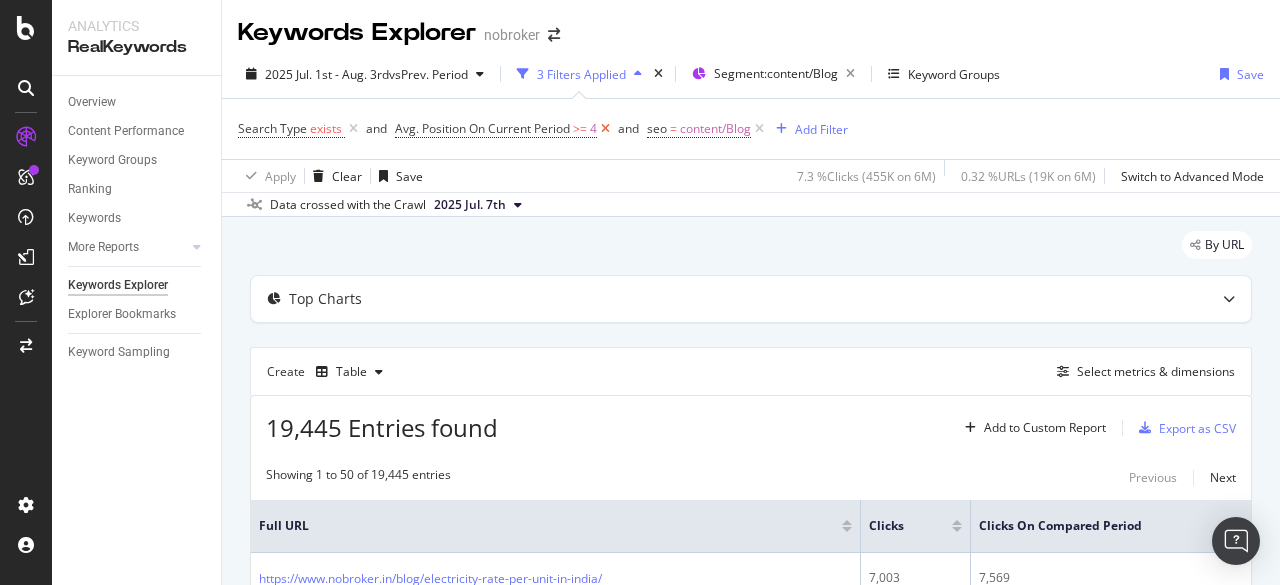 click at bounding box center [605, 129] 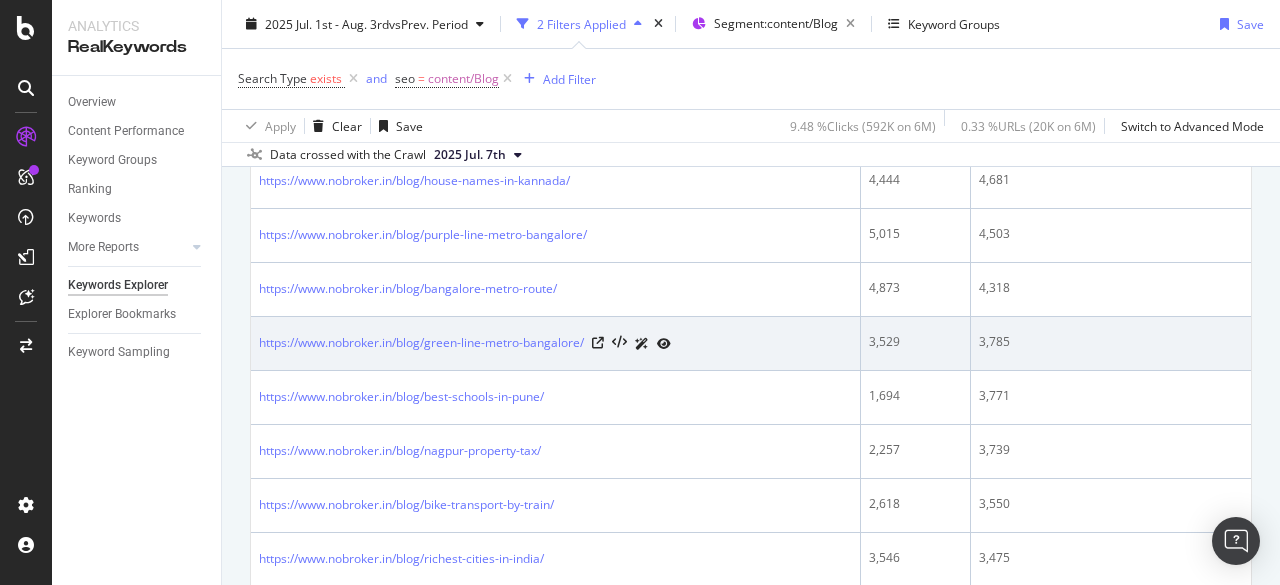 scroll, scrollTop: 100, scrollLeft: 0, axis: vertical 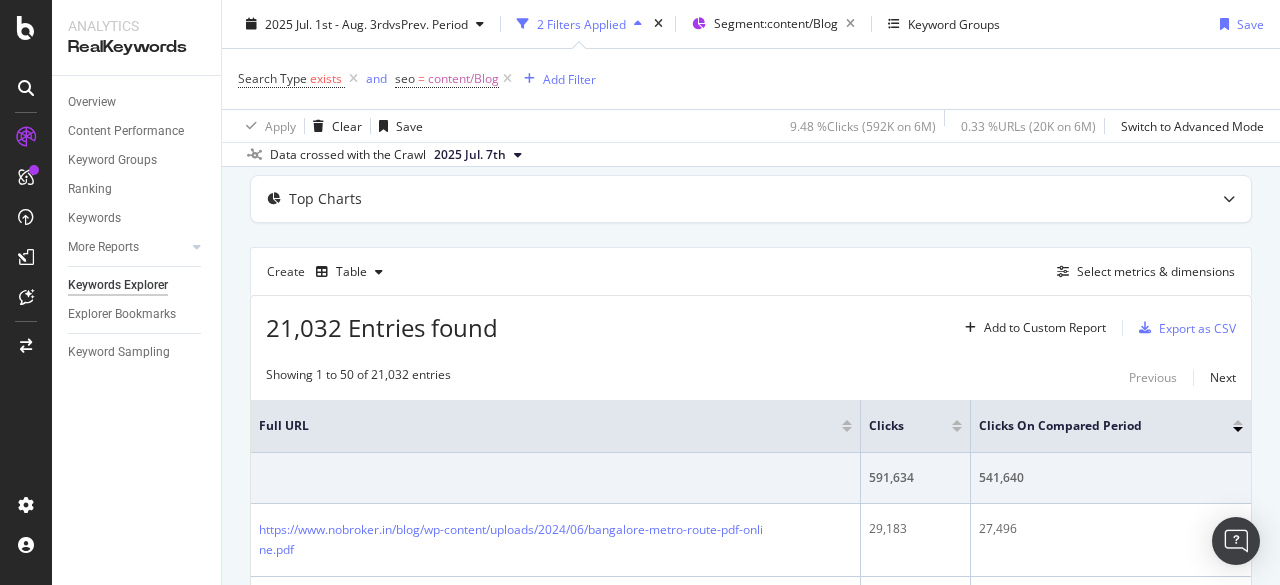 click at bounding box center (1238, 429) 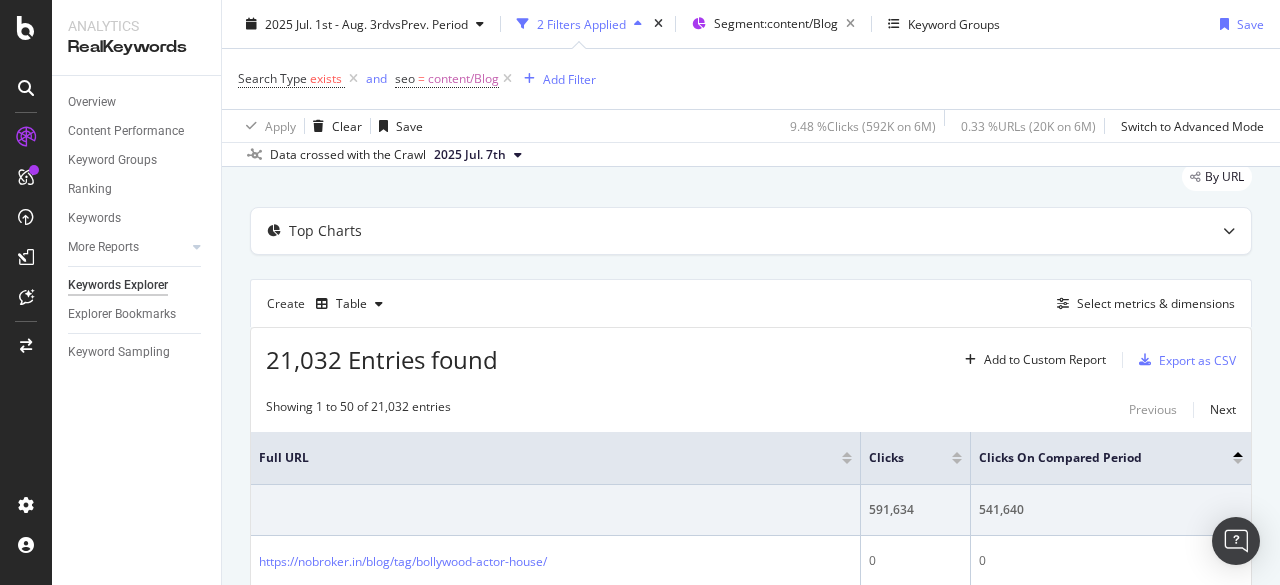 scroll, scrollTop: 200, scrollLeft: 0, axis: vertical 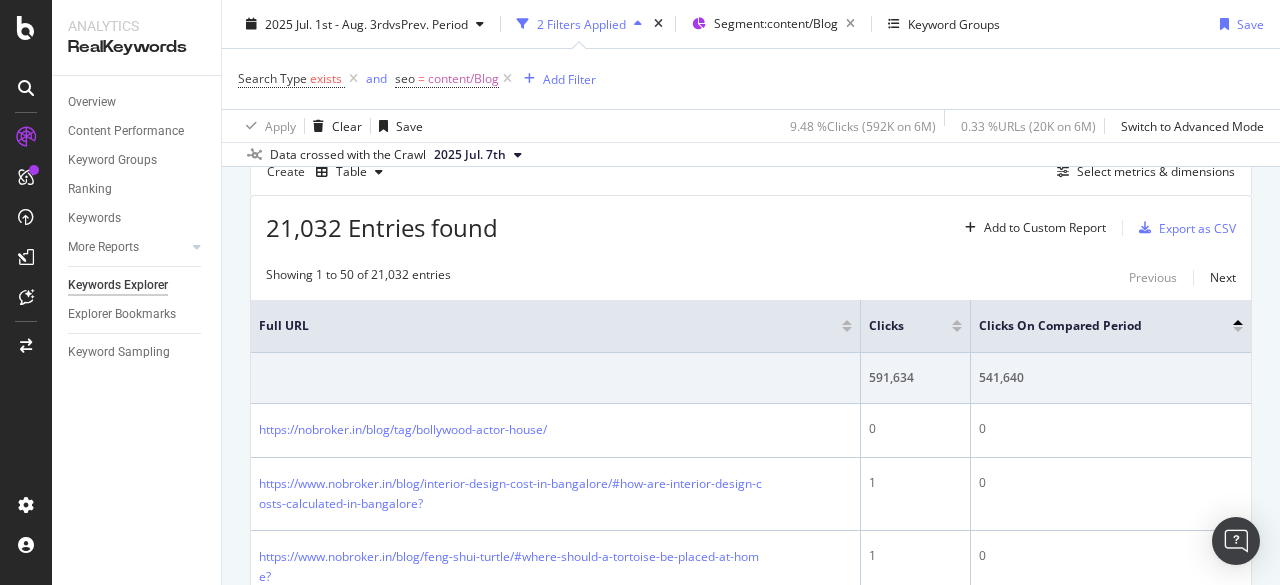 click at bounding box center (1238, 329) 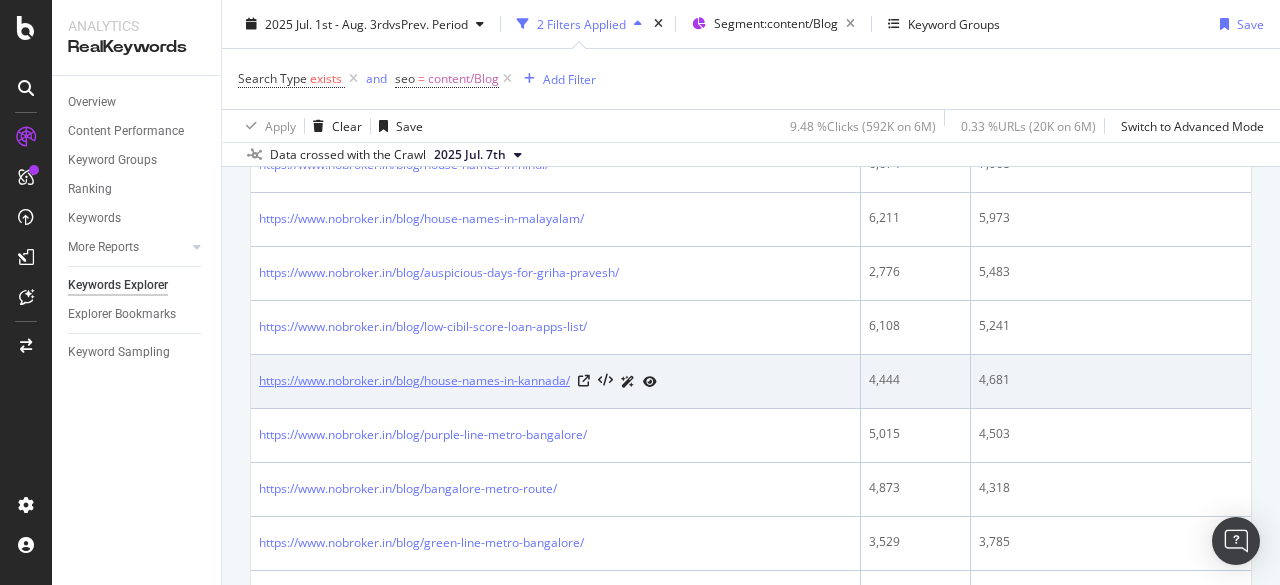 scroll, scrollTop: 500, scrollLeft: 0, axis: vertical 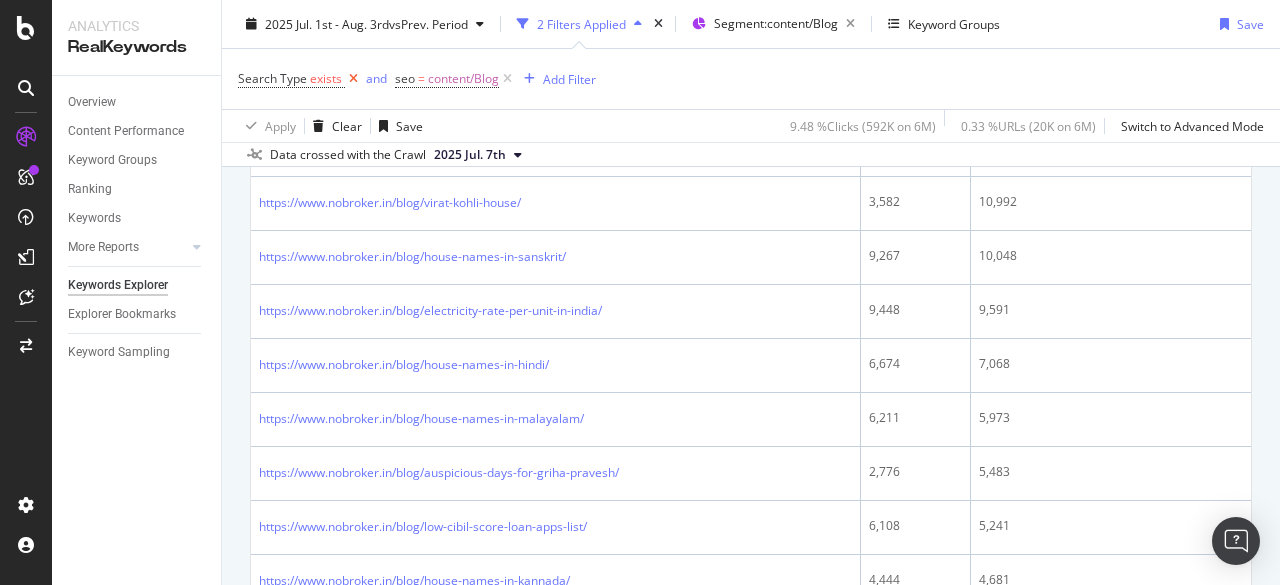 click at bounding box center (353, 79) 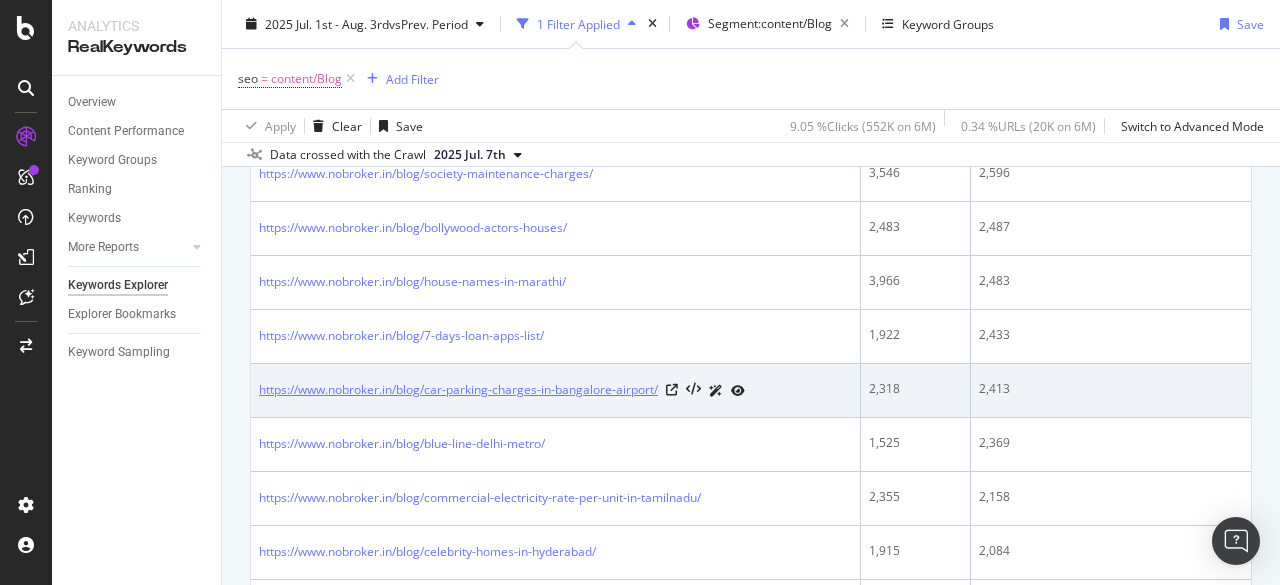 scroll, scrollTop: 1800, scrollLeft: 0, axis: vertical 